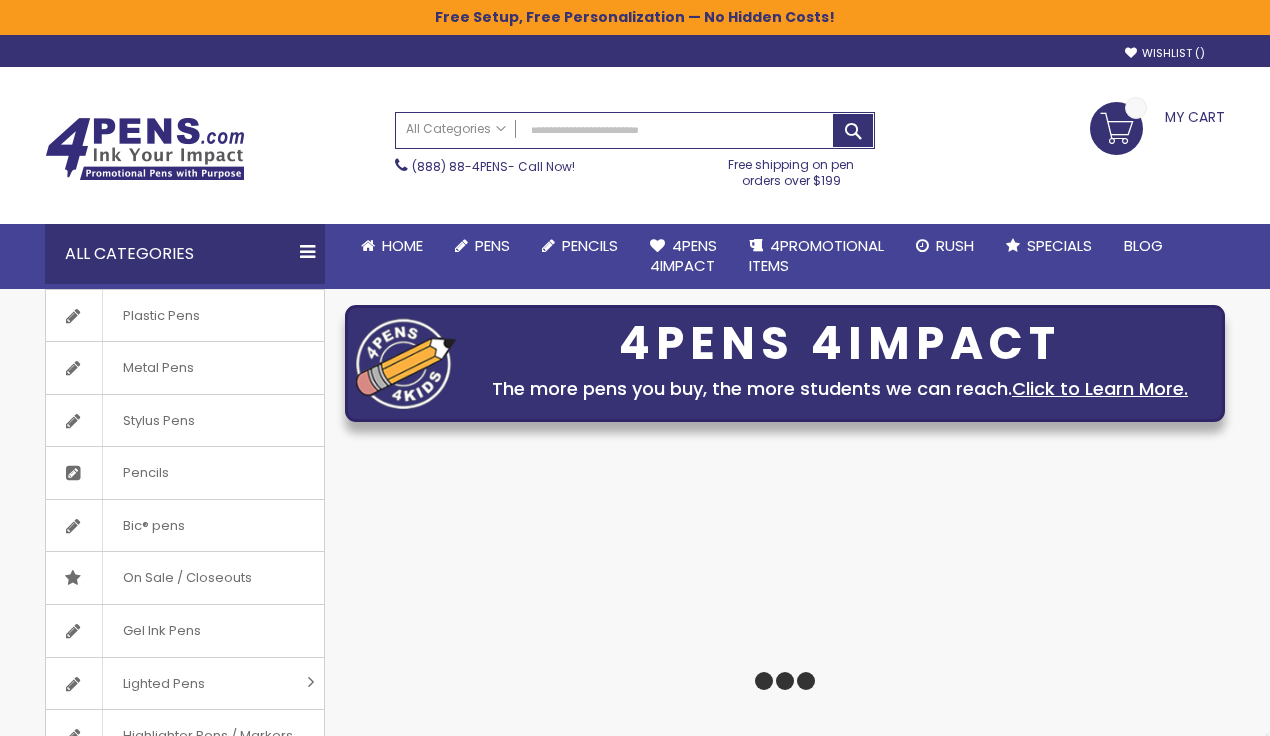 scroll, scrollTop: 0, scrollLeft: 0, axis: both 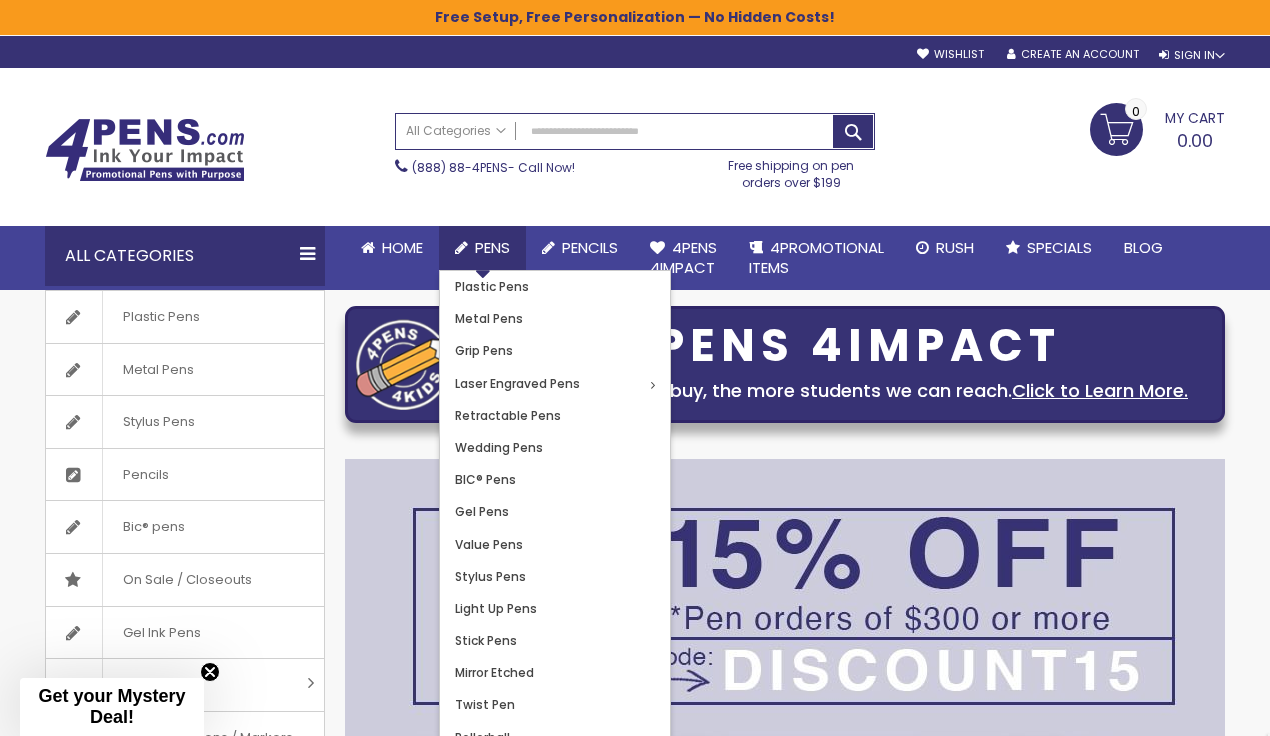 click on "Pens" at bounding box center (482, 248) 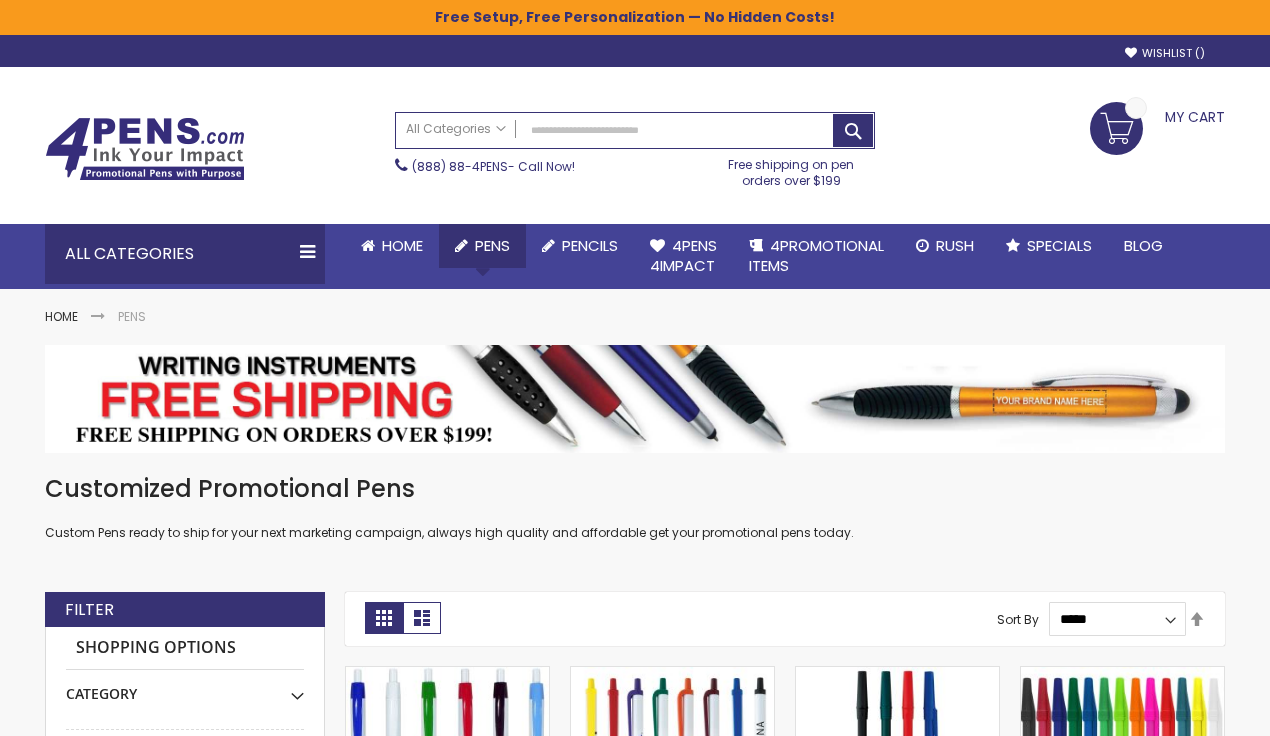 scroll, scrollTop: 0, scrollLeft: 0, axis: both 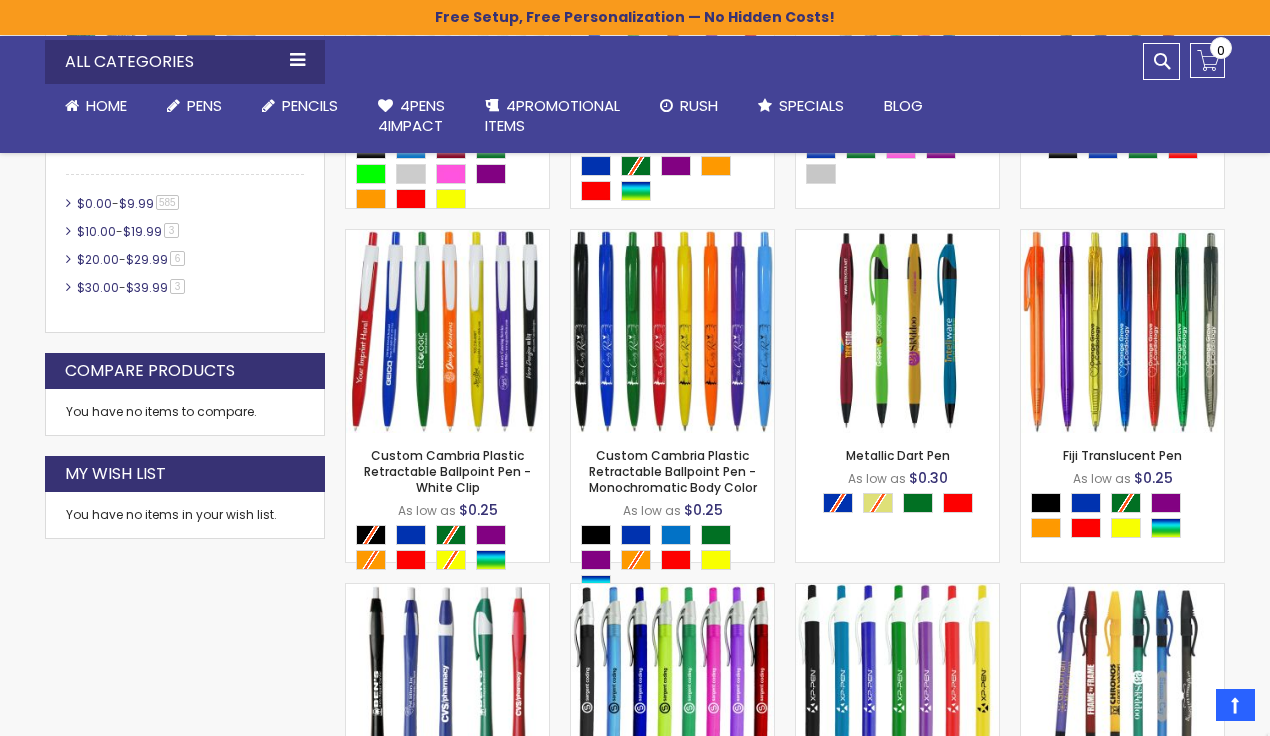 click on "Close dialog Sign up to get your Mystery Discount !
Name Send Me the Deal! >> No thanks, I don't want a discount. ******" at bounding box center [635, 368] 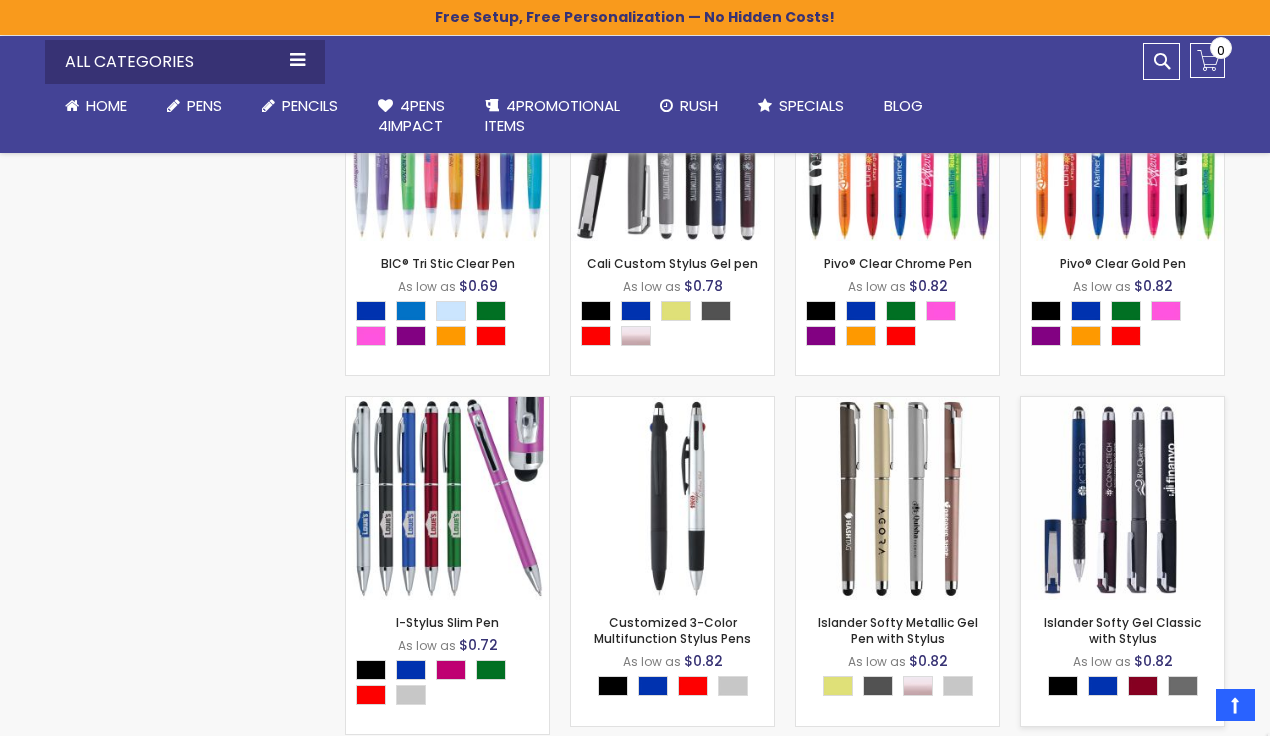 scroll, scrollTop: 21677, scrollLeft: 0, axis: vertical 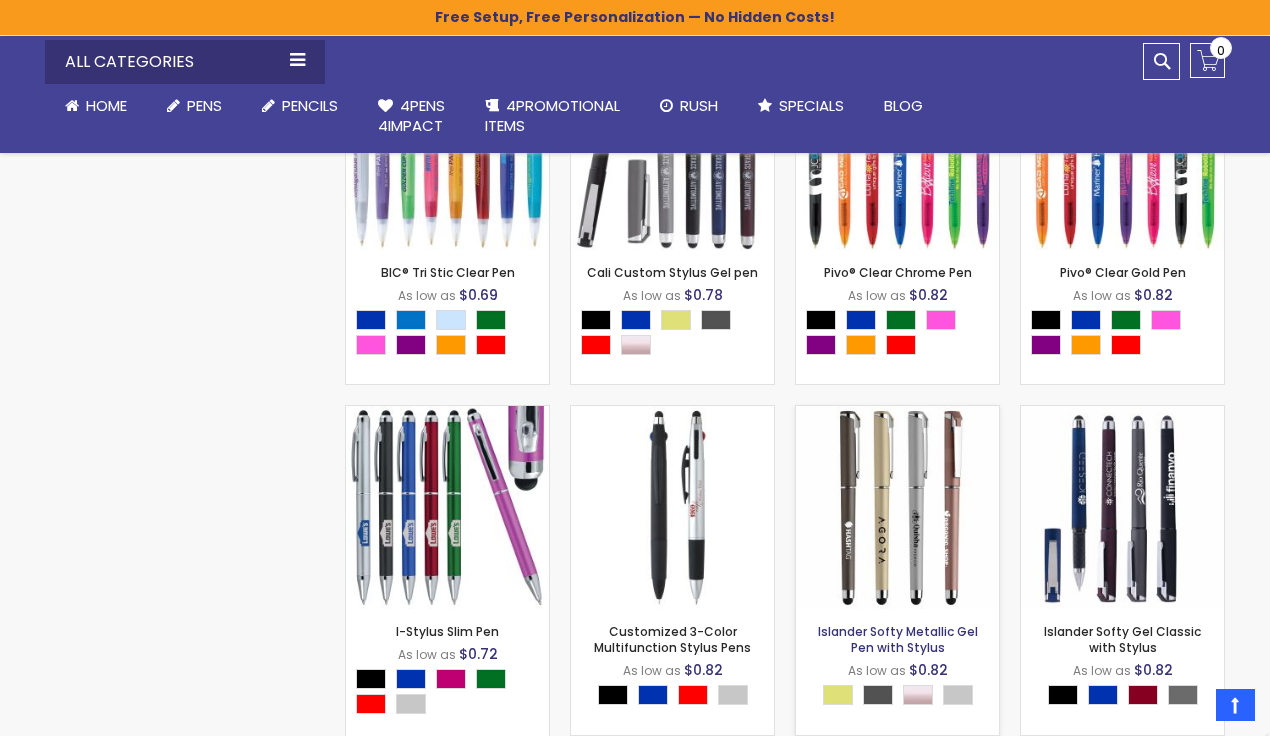 click on "Islander Softy Metallic Gel Pen with Stylus" at bounding box center (898, 639) 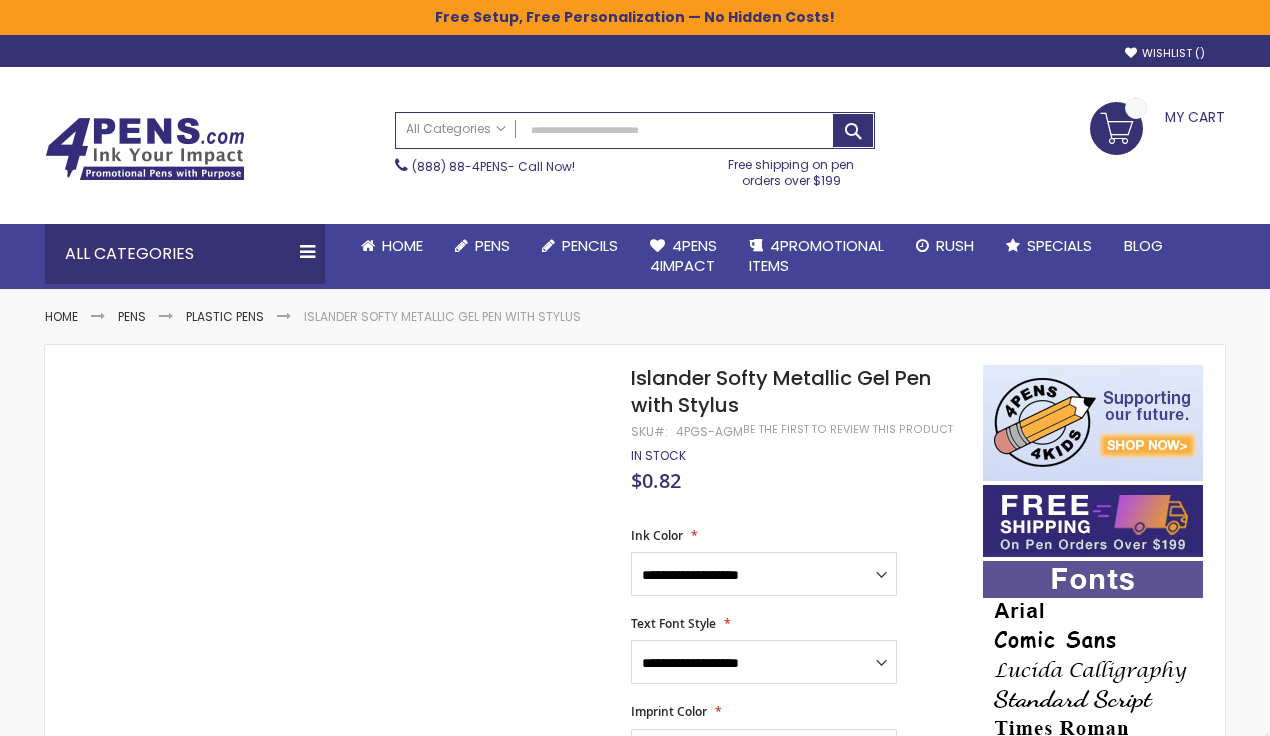 scroll, scrollTop: 0, scrollLeft: 0, axis: both 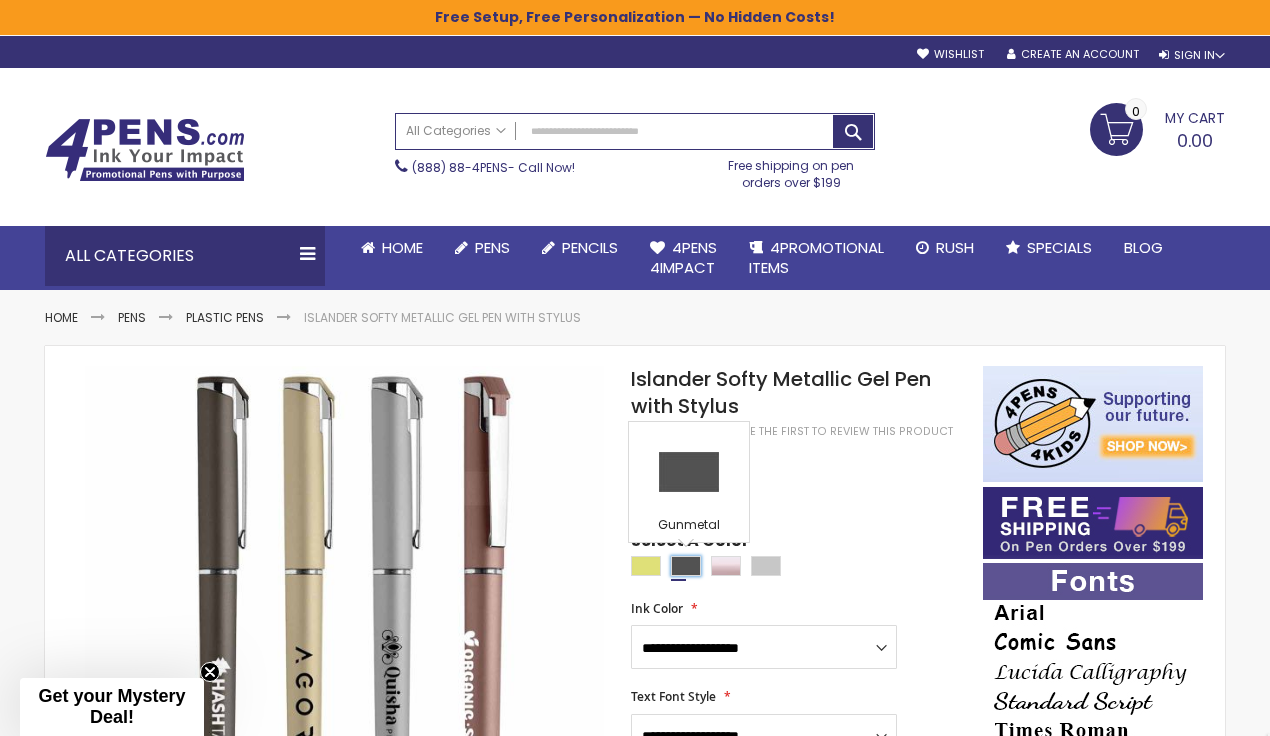 click at bounding box center [686, 566] 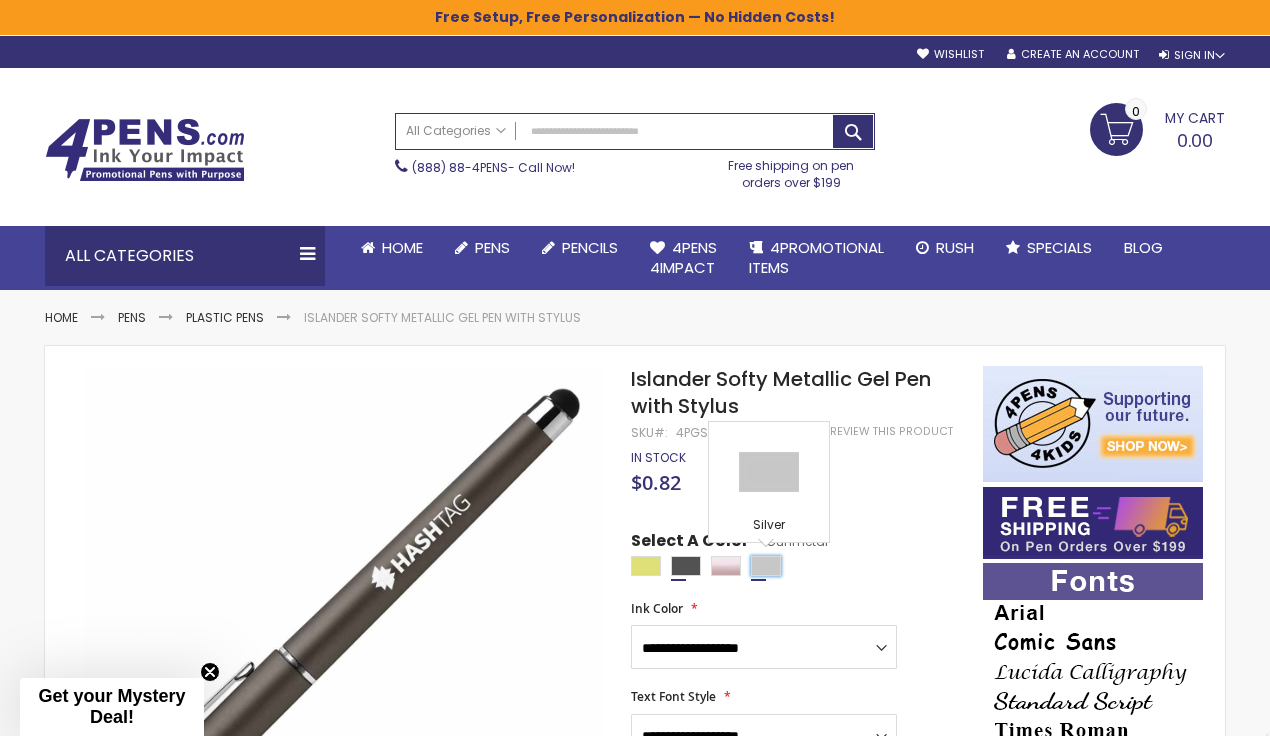 click at bounding box center [766, 566] 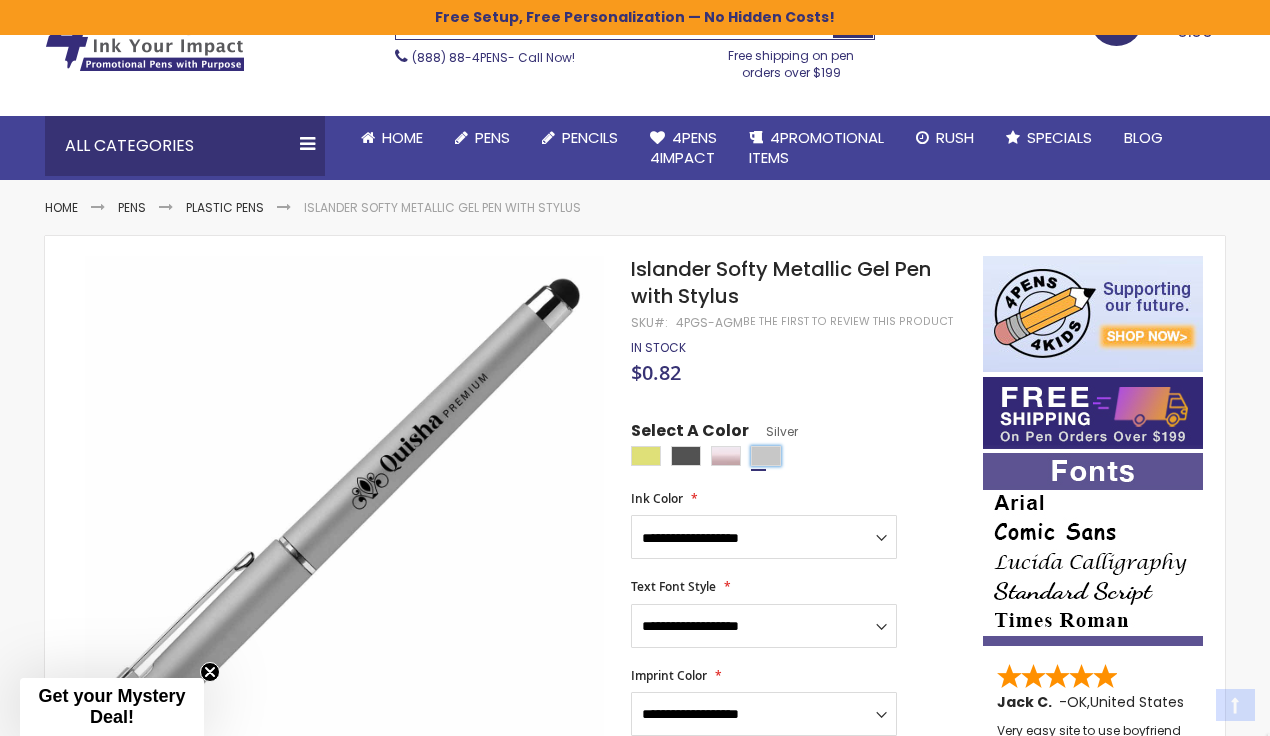 scroll, scrollTop: 119, scrollLeft: 0, axis: vertical 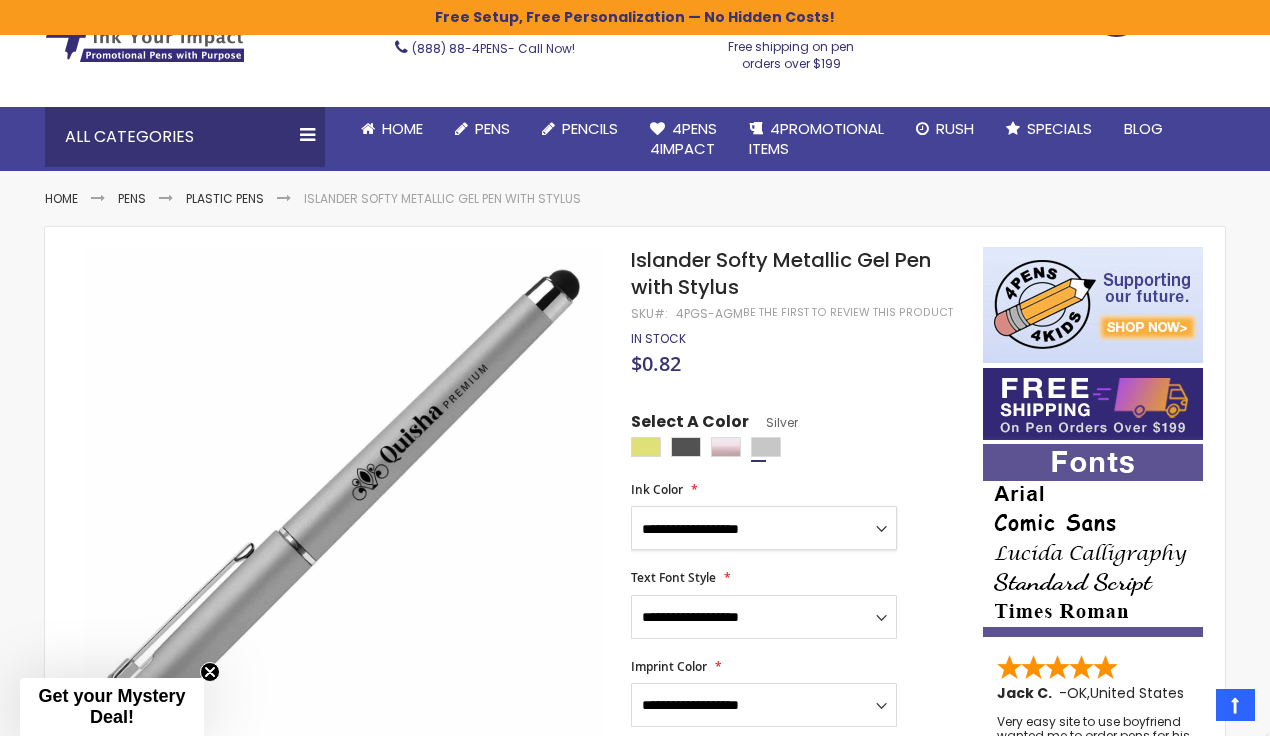 click on "**********" at bounding box center (764, 528) 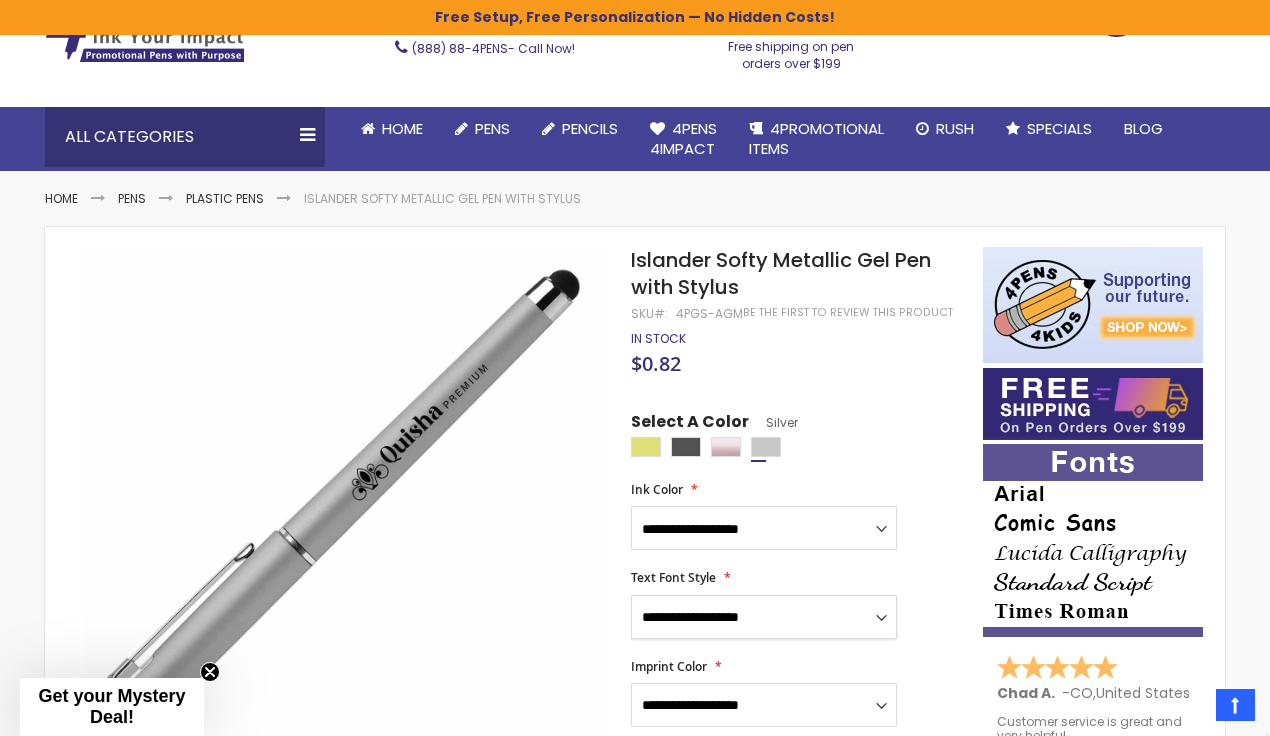 click on "**********" at bounding box center [764, 617] 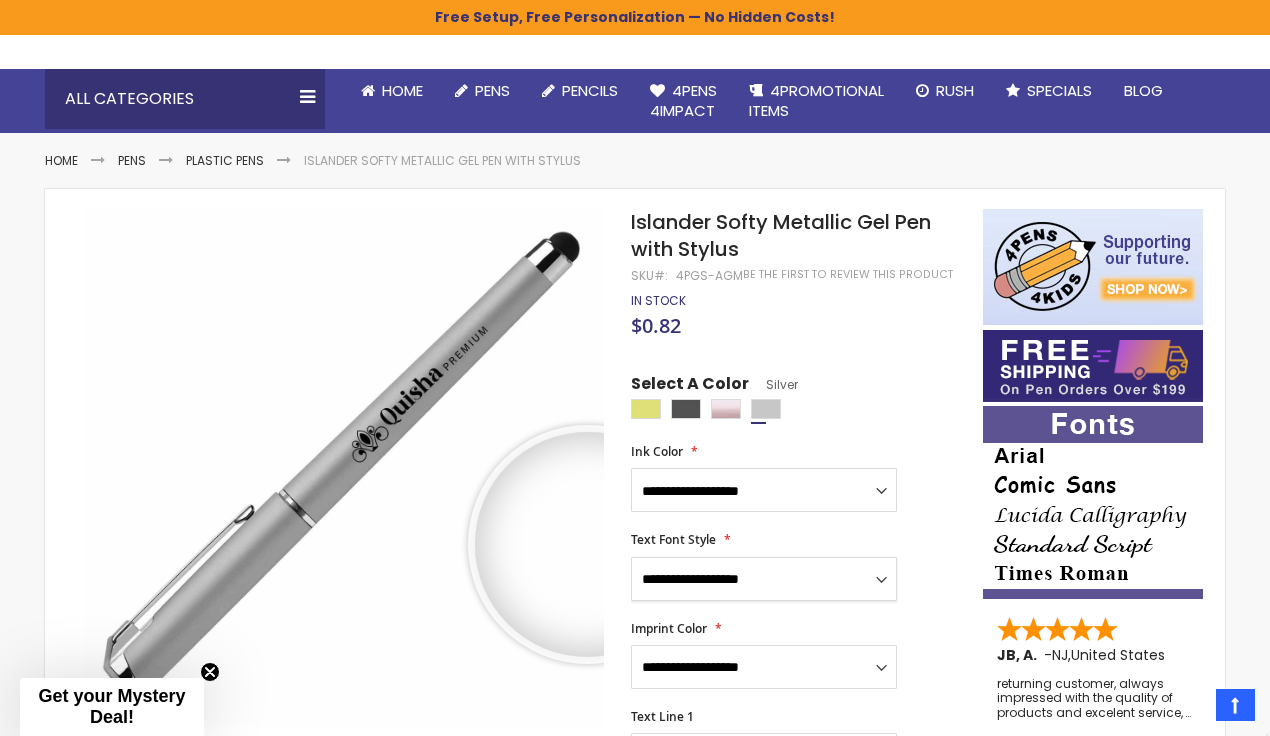 scroll, scrollTop: 161, scrollLeft: 0, axis: vertical 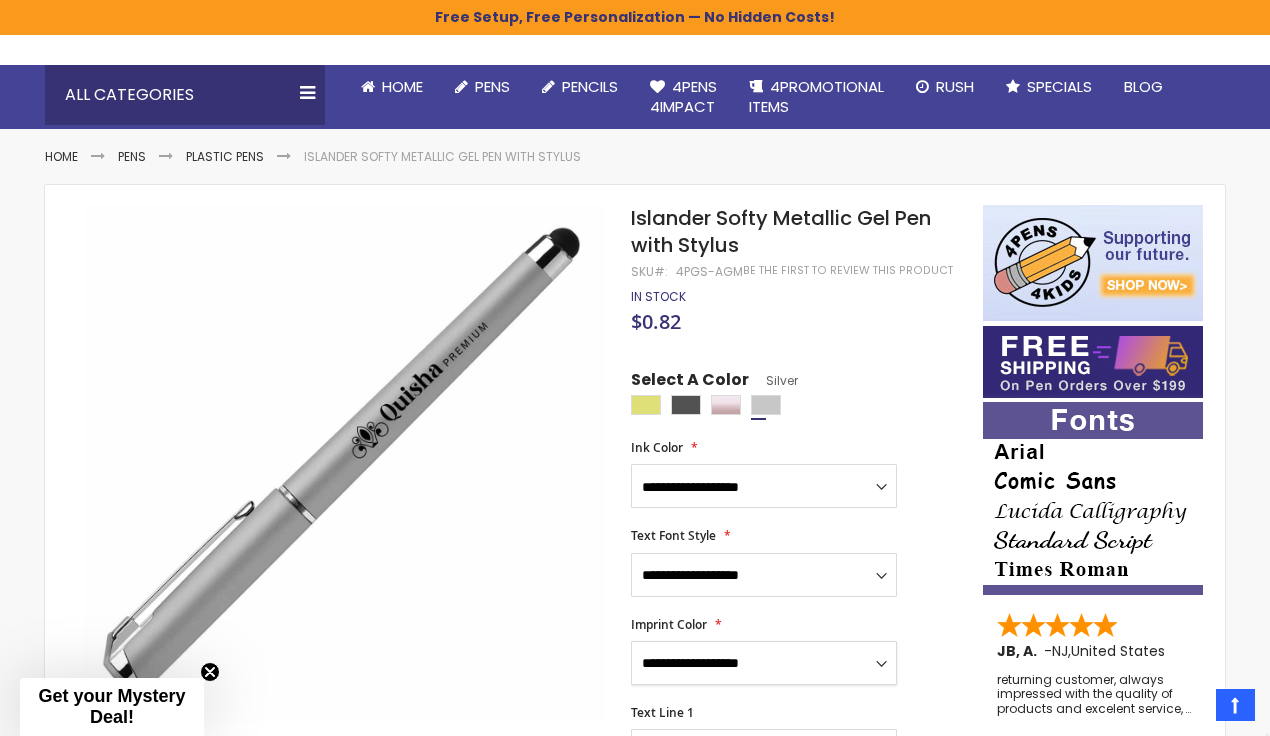 click on "**********" at bounding box center [764, 663] 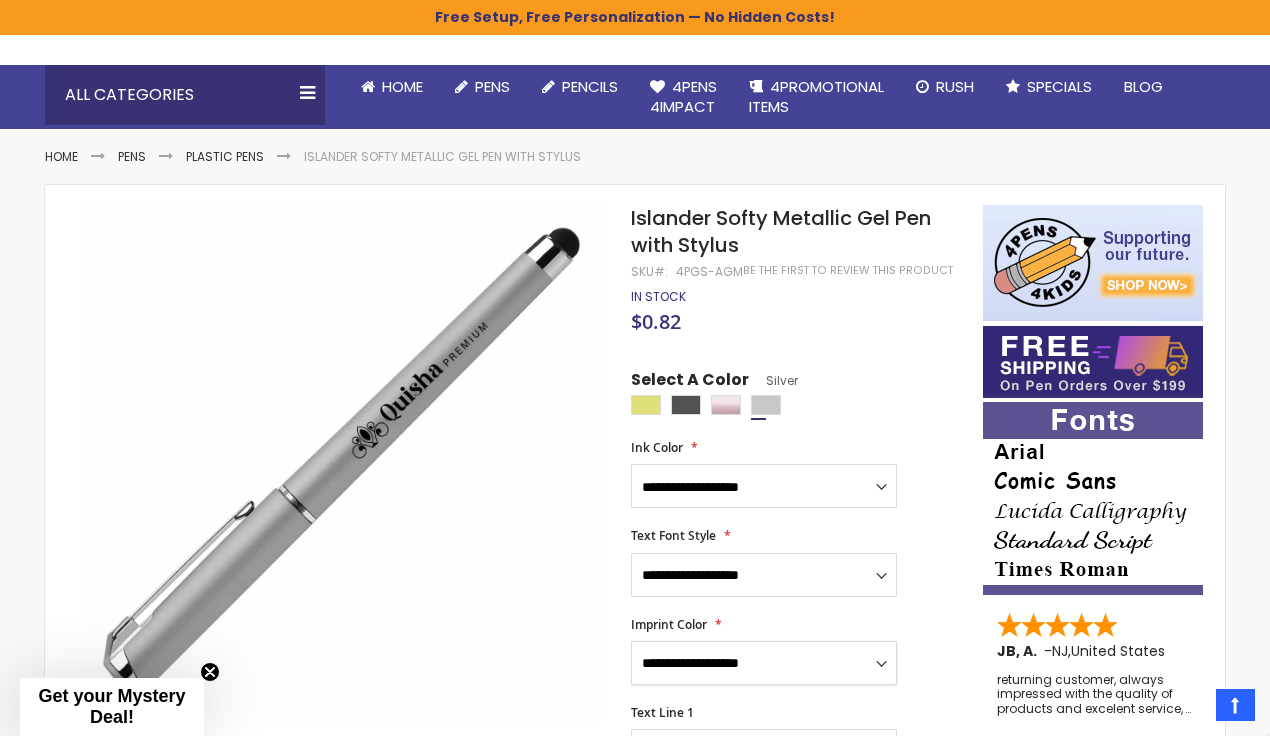 select on "*****" 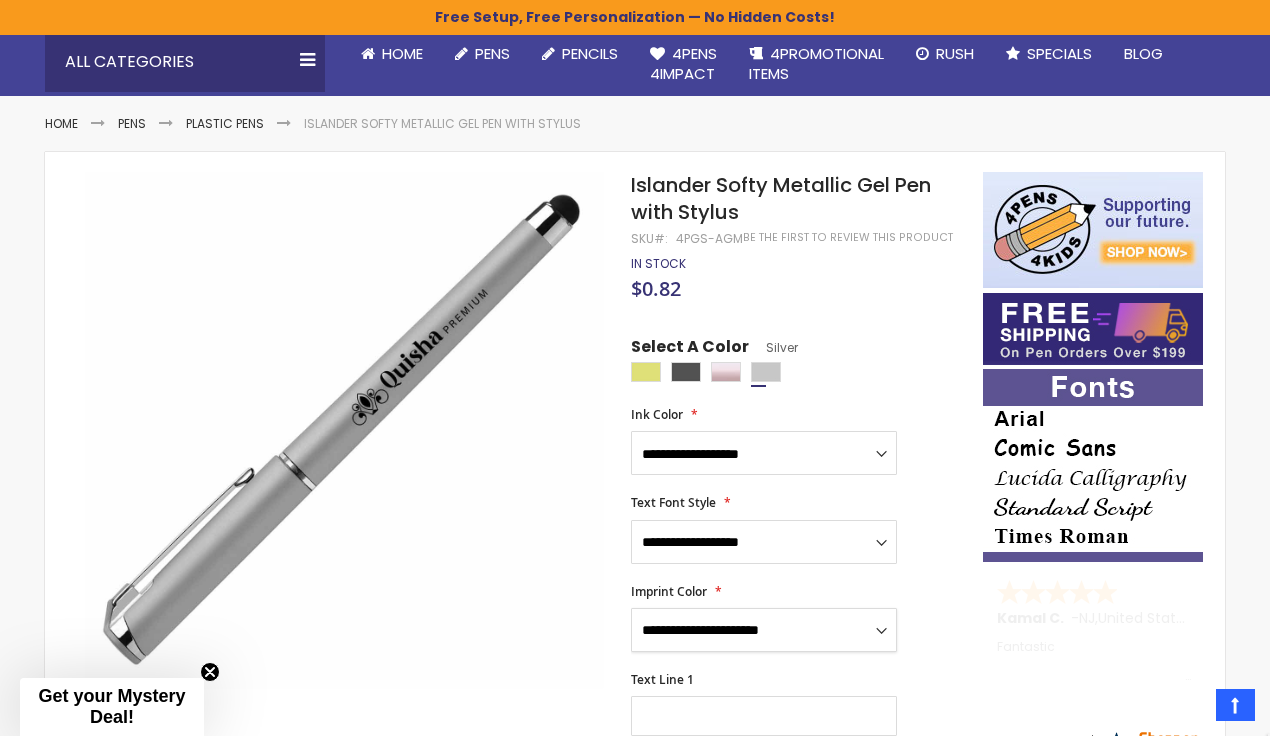 scroll, scrollTop: 216, scrollLeft: 0, axis: vertical 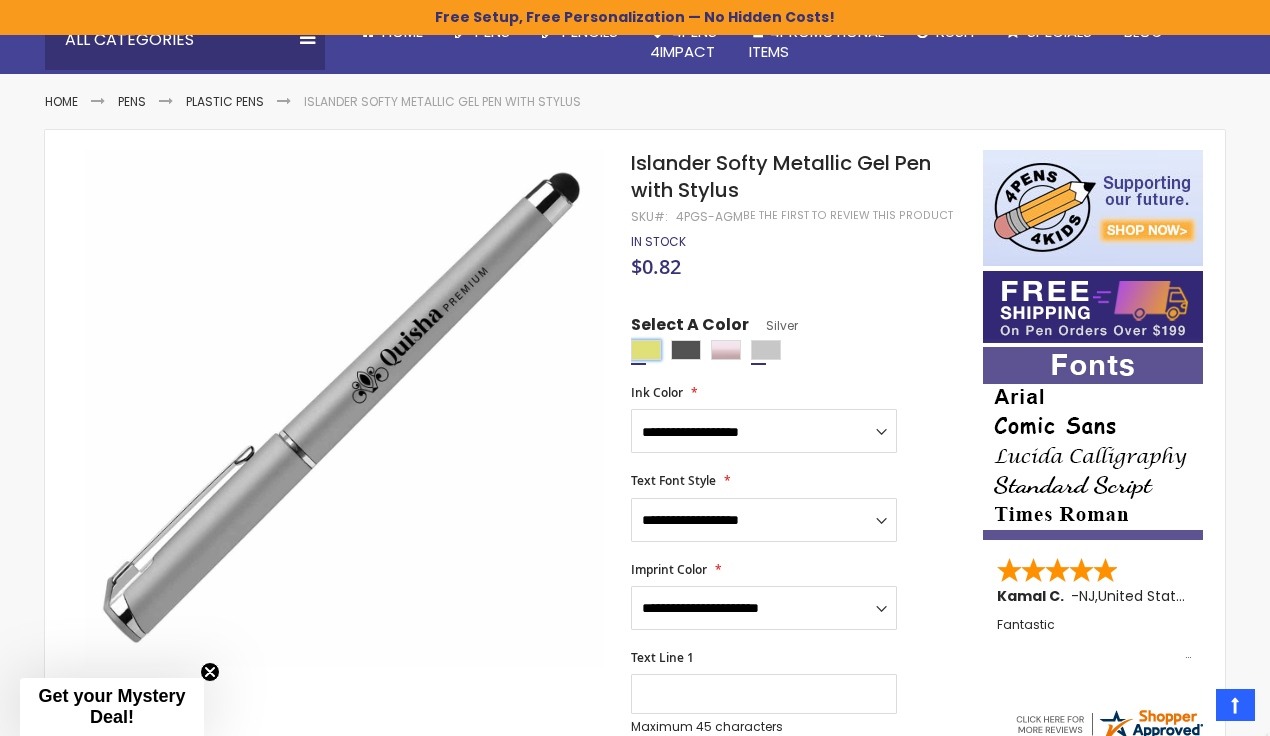 click at bounding box center [646, 350] 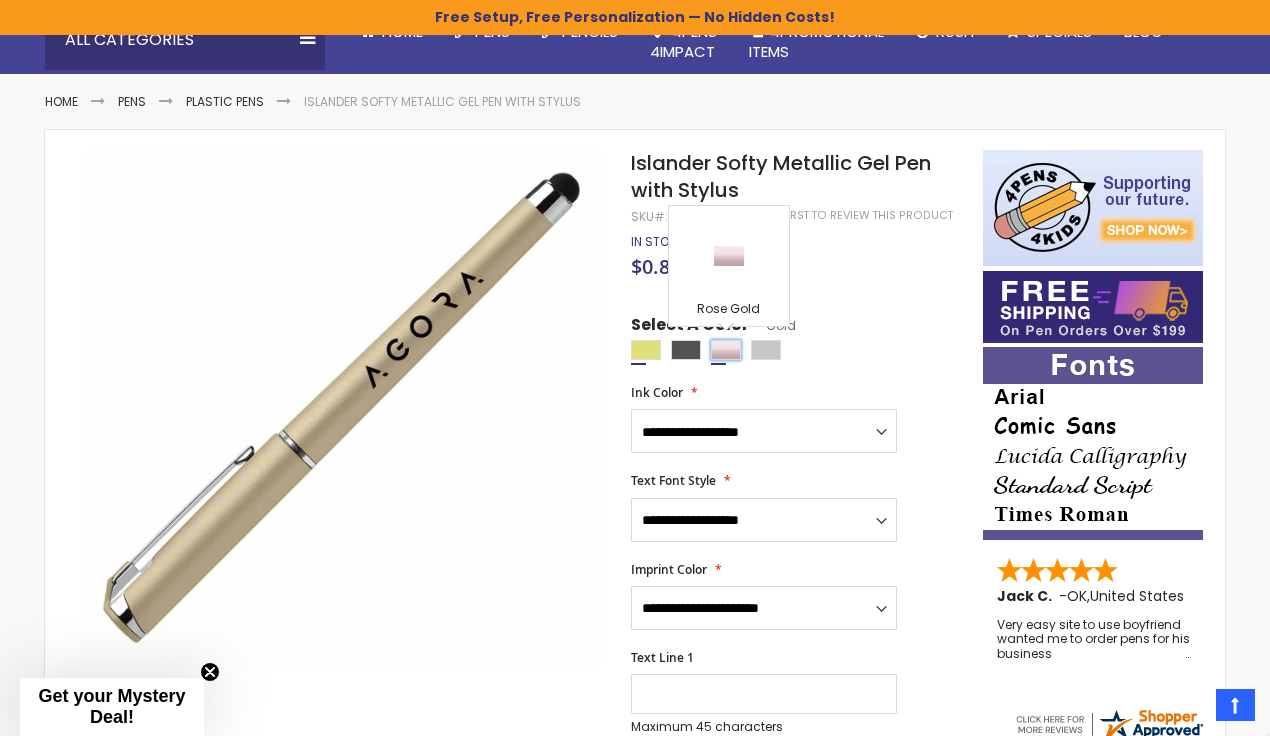 click at bounding box center [726, 350] 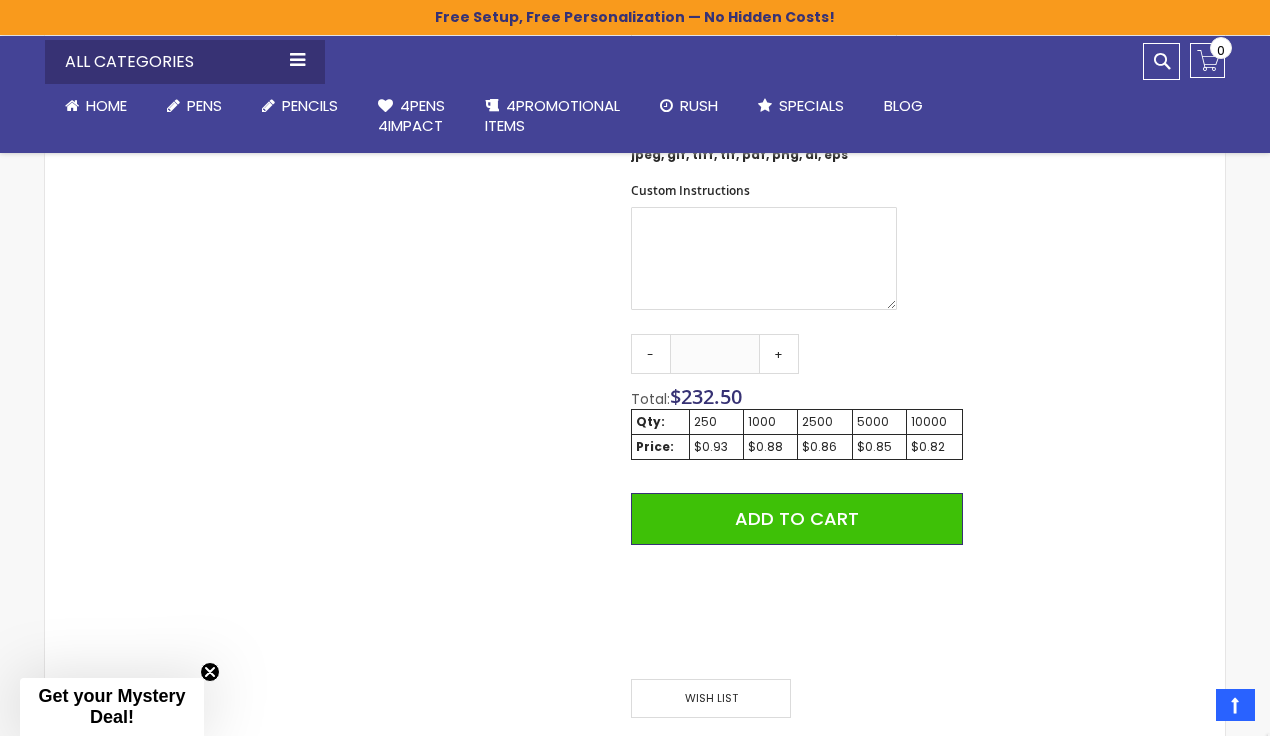 scroll, scrollTop: 1202, scrollLeft: 0, axis: vertical 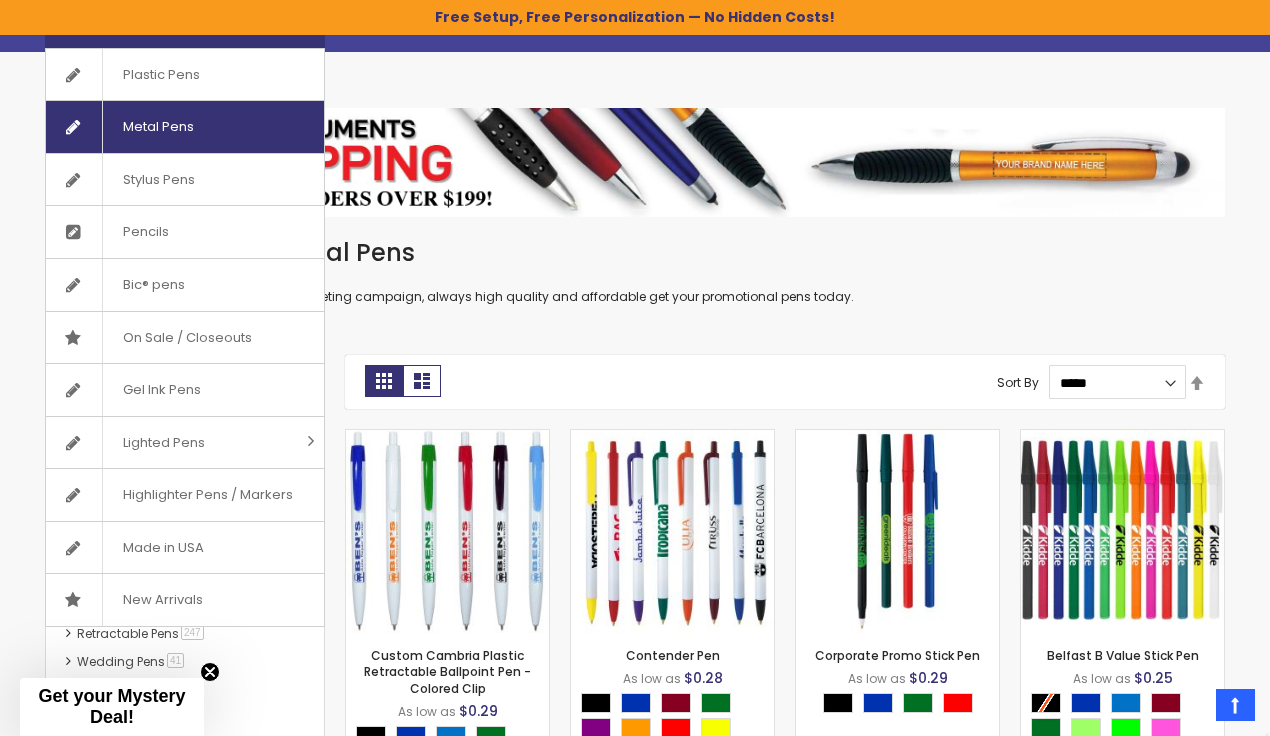 click on "Metal Pens" at bounding box center (185, 127) 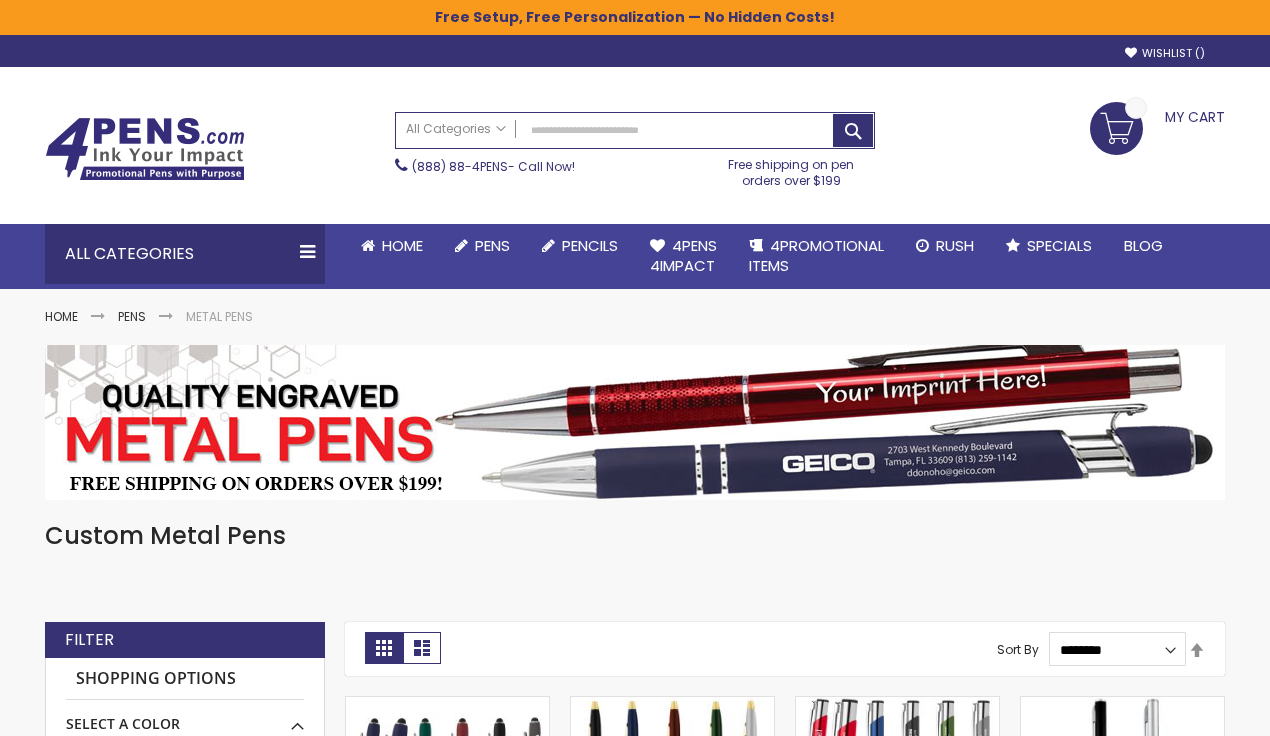scroll, scrollTop: 0, scrollLeft: 0, axis: both 